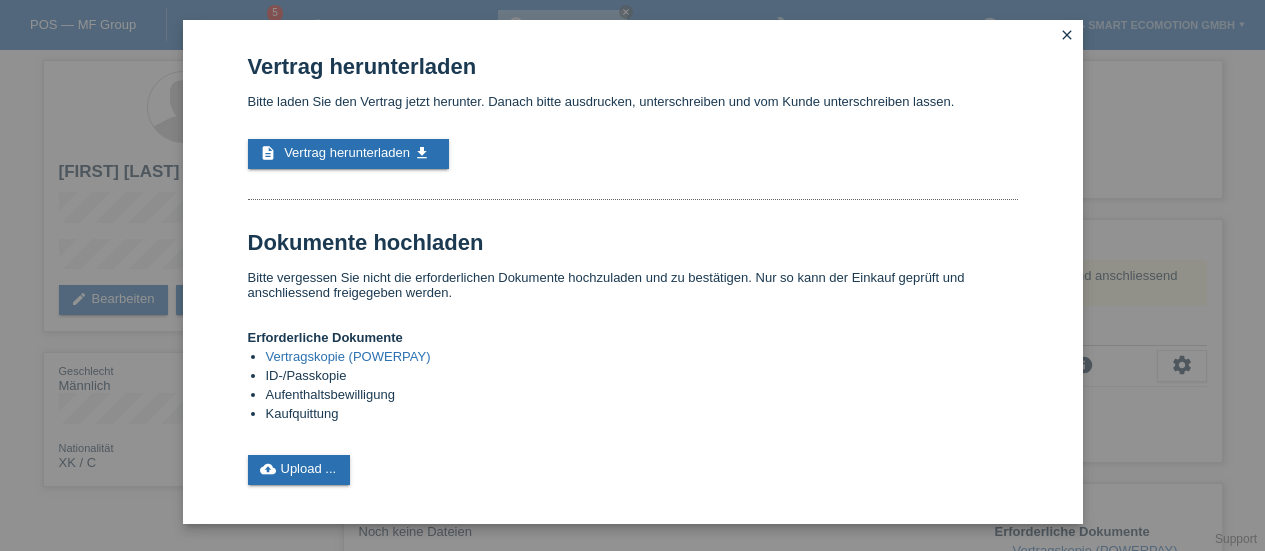 scroll, scrollTop: 0, scrollLeft: 0, axis: both 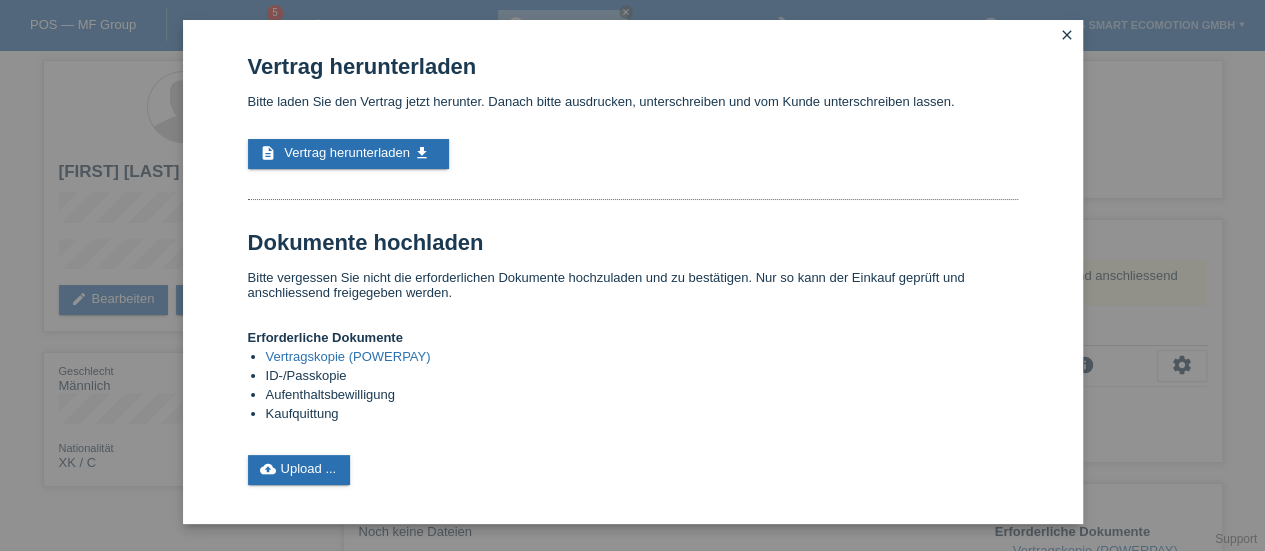 click on "close" at bounding box center [1067, 35] 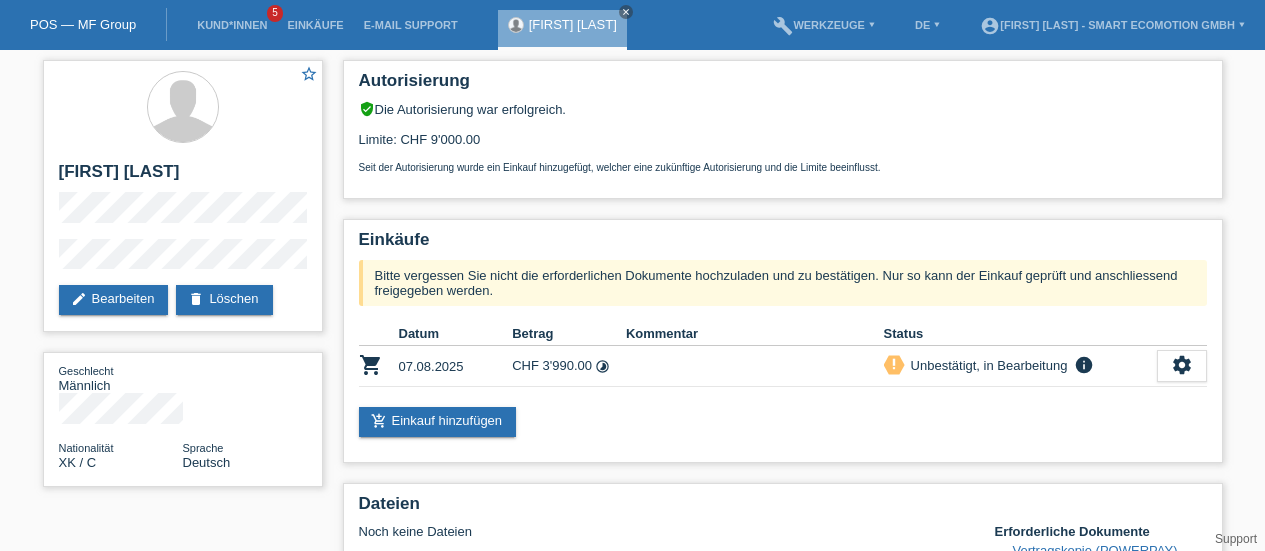 scroll, scrollTop: 0, scrollLeft: 0, axis: both 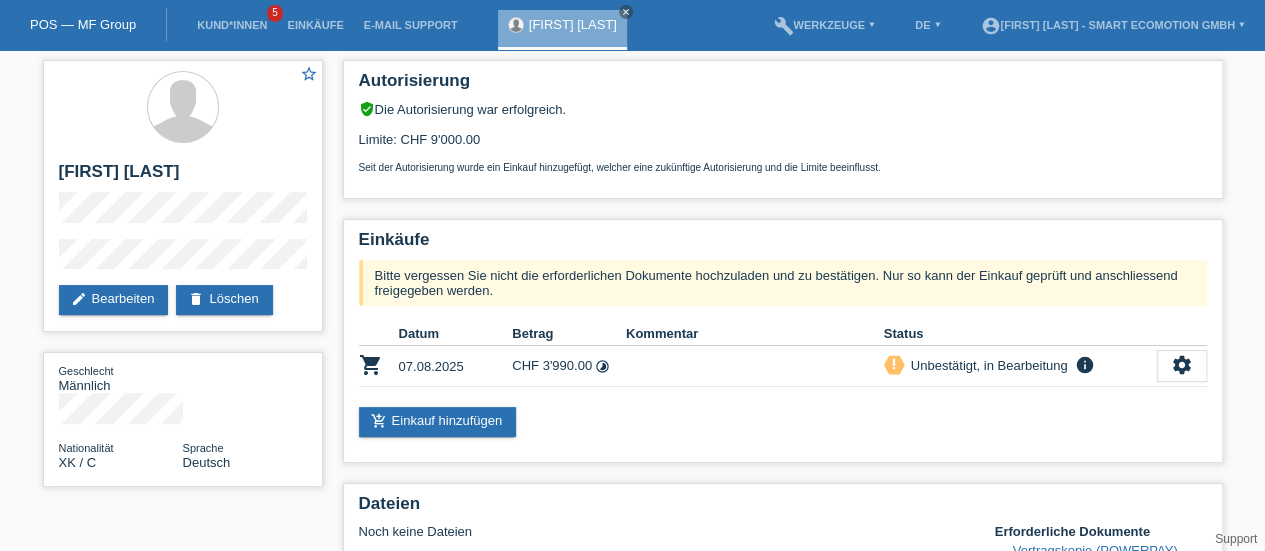 click on "close" at bounding box center (626, 12) 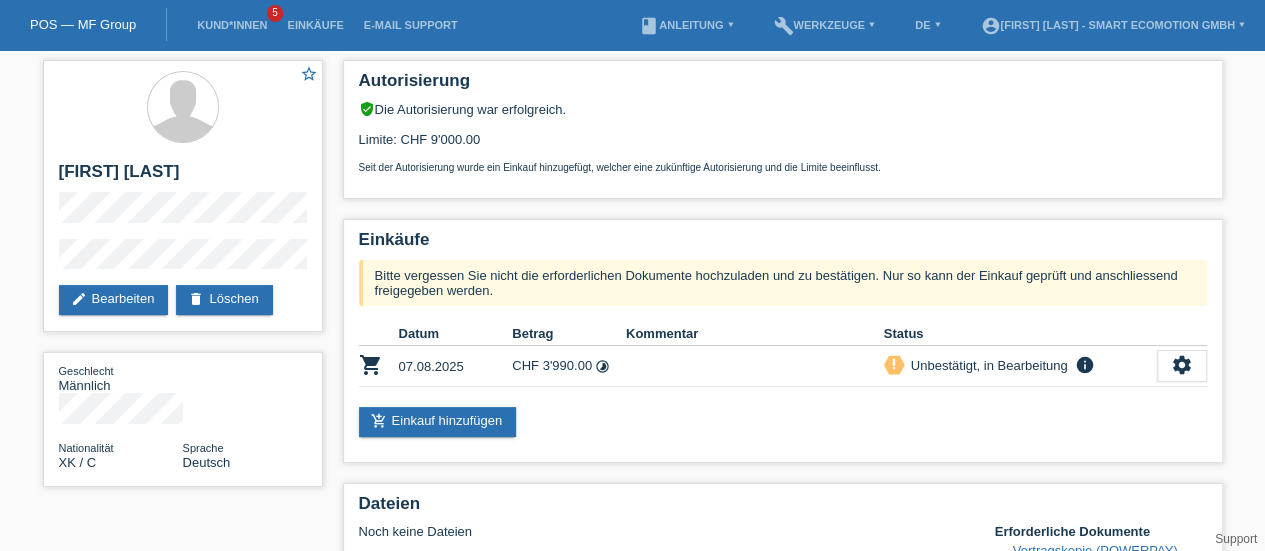 click on "Kund*innen" at bounding box center (232, 25) 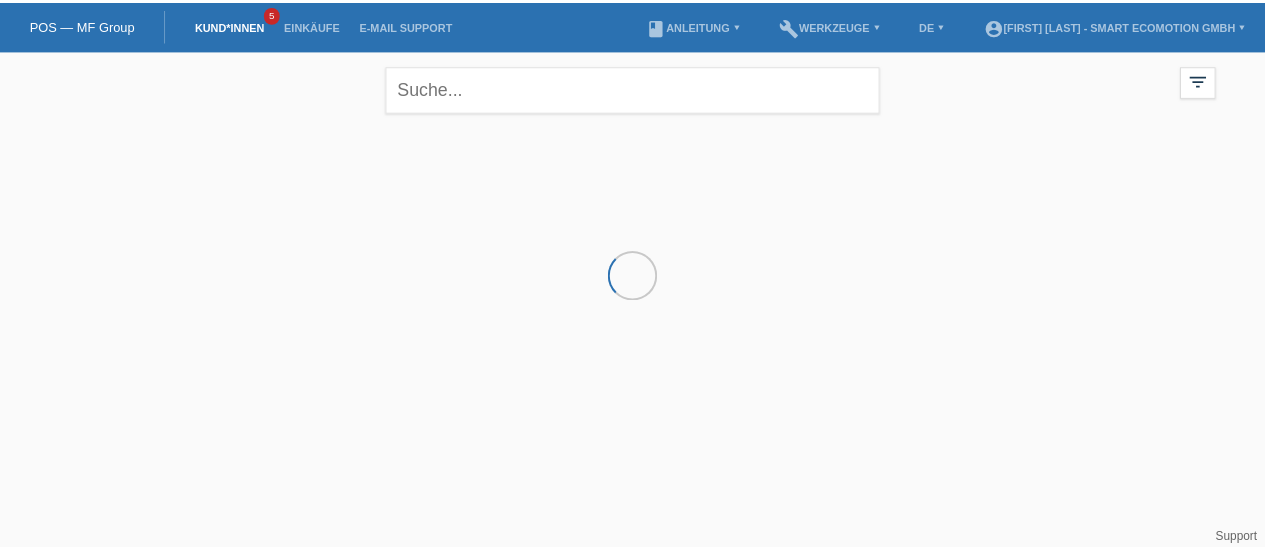 scroll, scrollTop: 0, scrollLeft: 0, axis: both 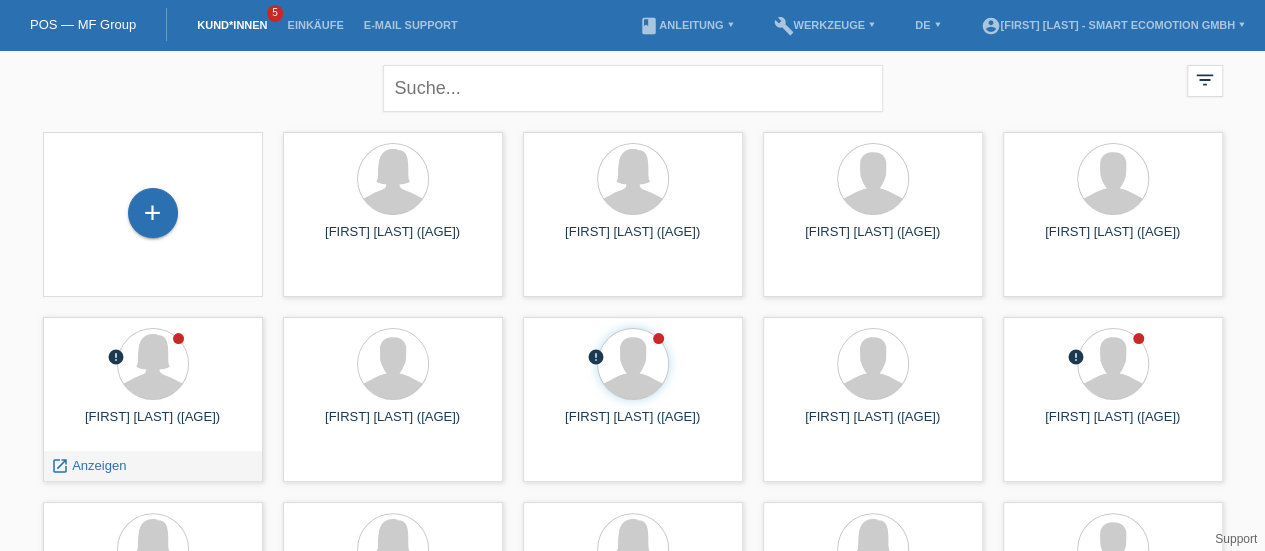 click on "[FIRST] [LAST] ([AGE])" at bounding box center [153, 425] 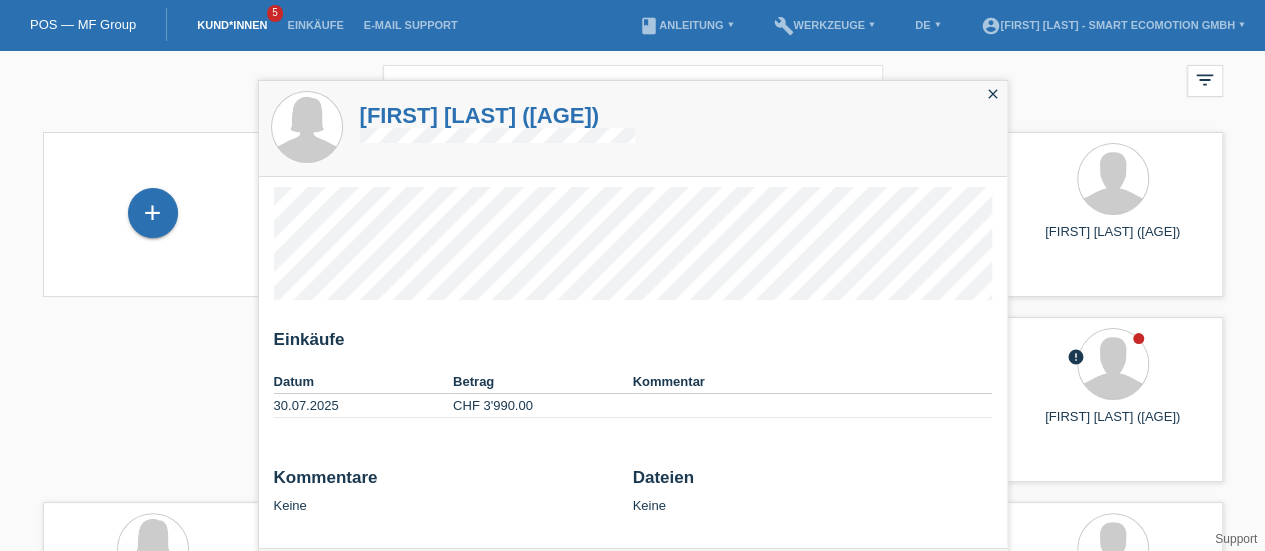 click on "Cinzia Pamela Bettoni (29)" at bounding box center [497, 115] 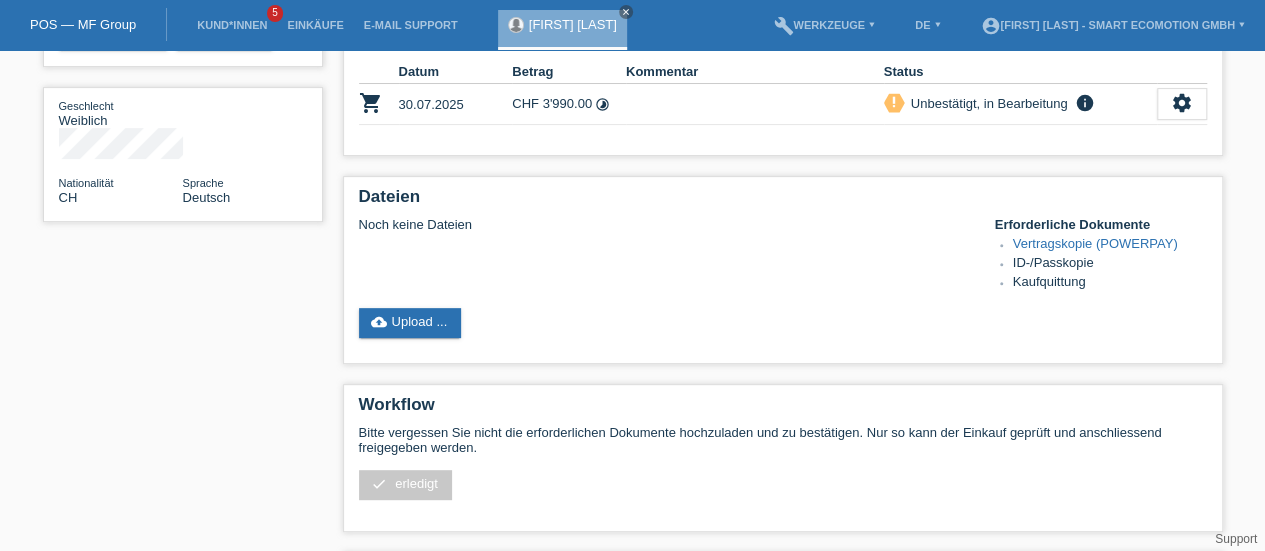 scroll, scrollTop: 266, scrollLeft: 0, axis: vertical 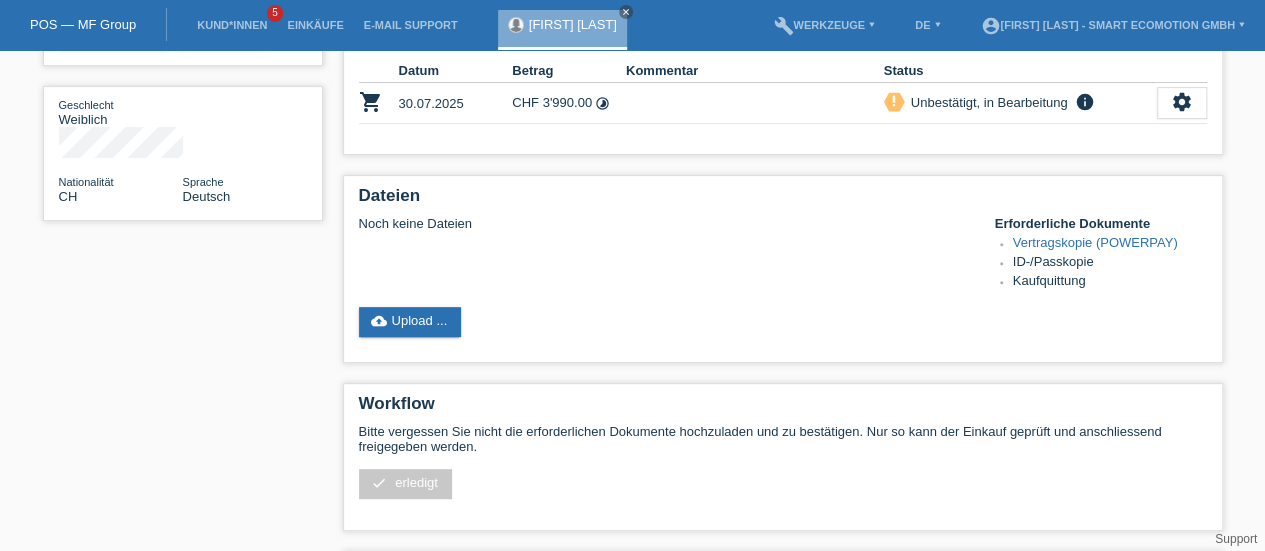 click on "cloud_upload  Upload ..." at bounding box center (410, 322) 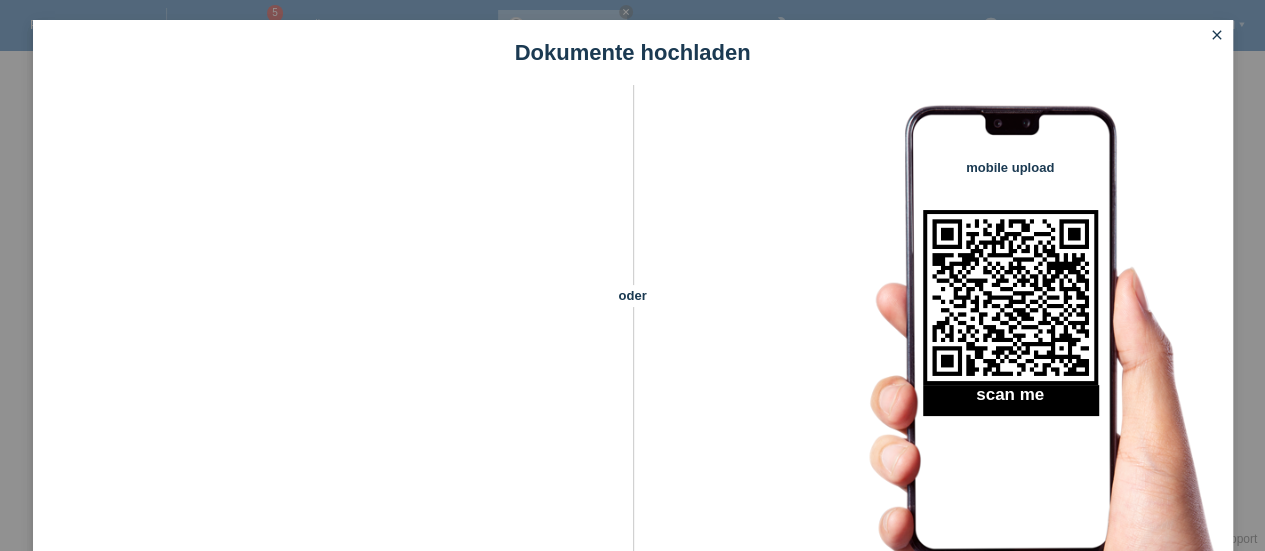 click on "close" at bounding box center (1217, 35) 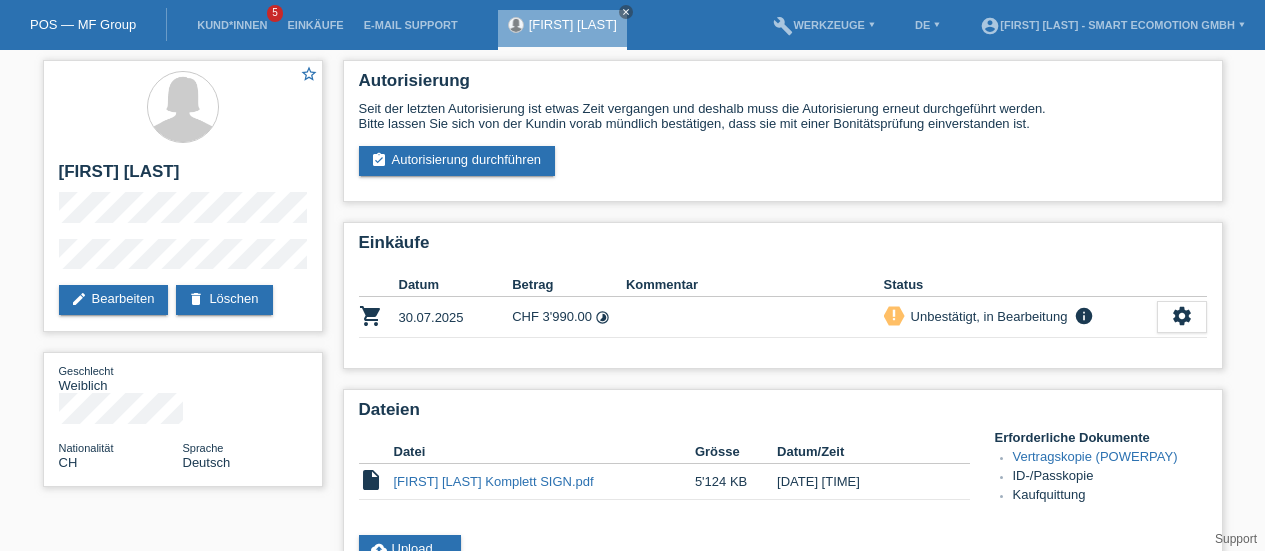 scroll, scrollTop: 392, scrollLeft: 0, axis: vertical 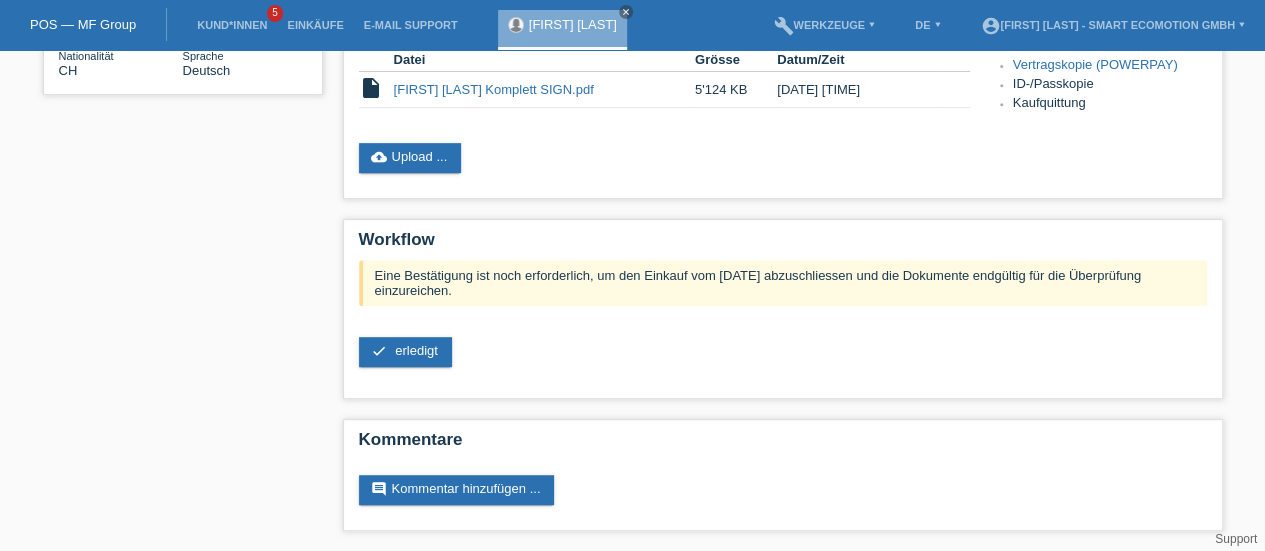 click on "erledigt" at bounding box center (416, 350) 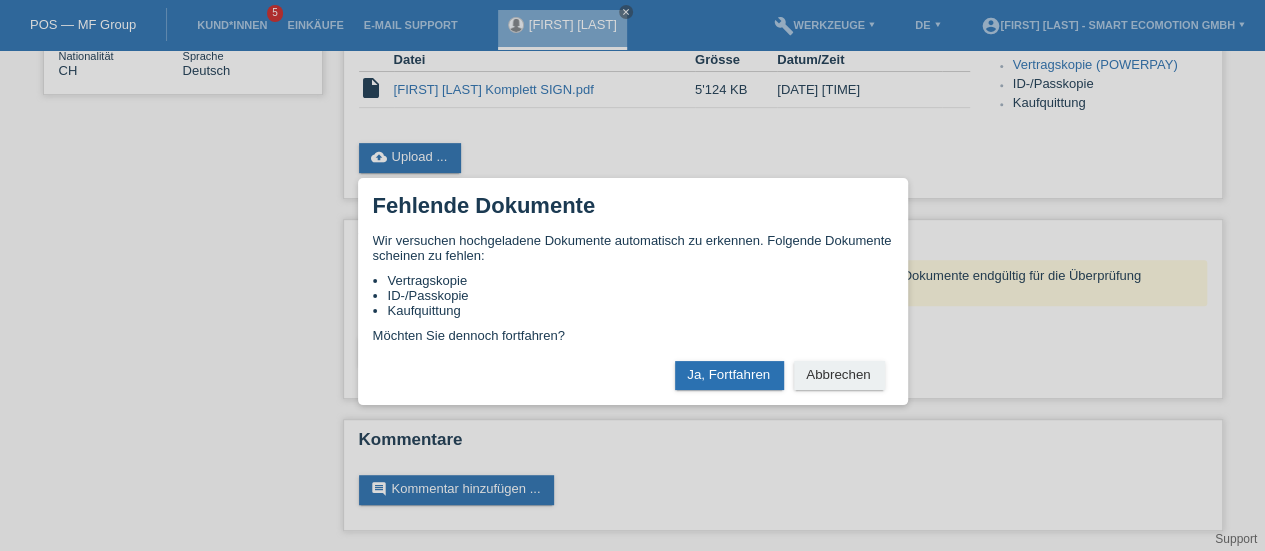 click on "Ja, Fortfahren" at bounding box center (729, 375) 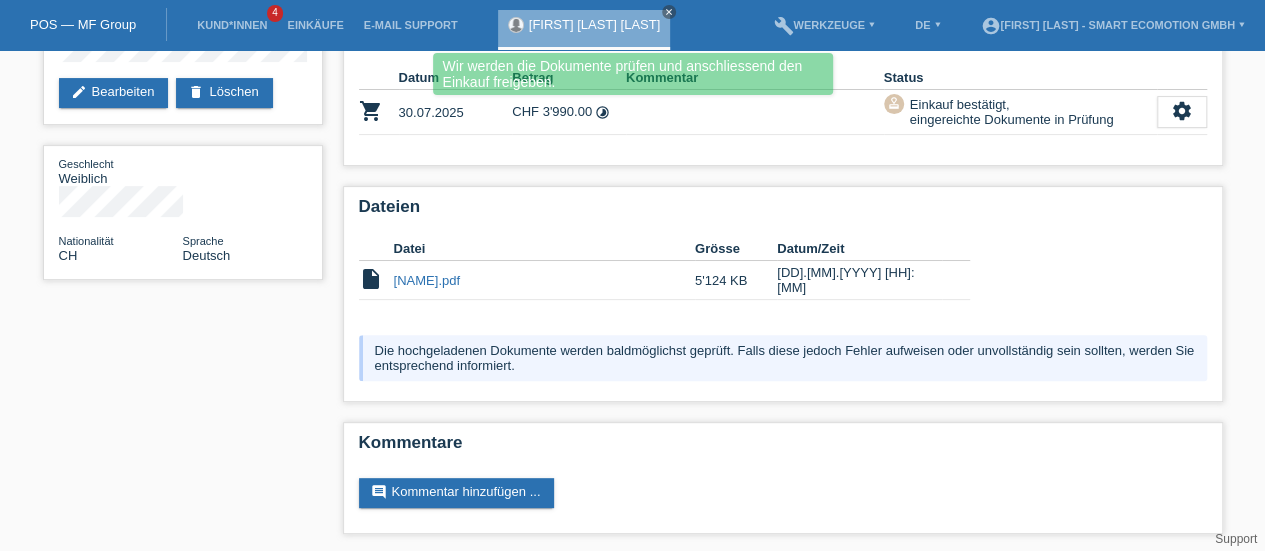 scroll, scrollTop: 0, scrollLeft: 0, axis: both 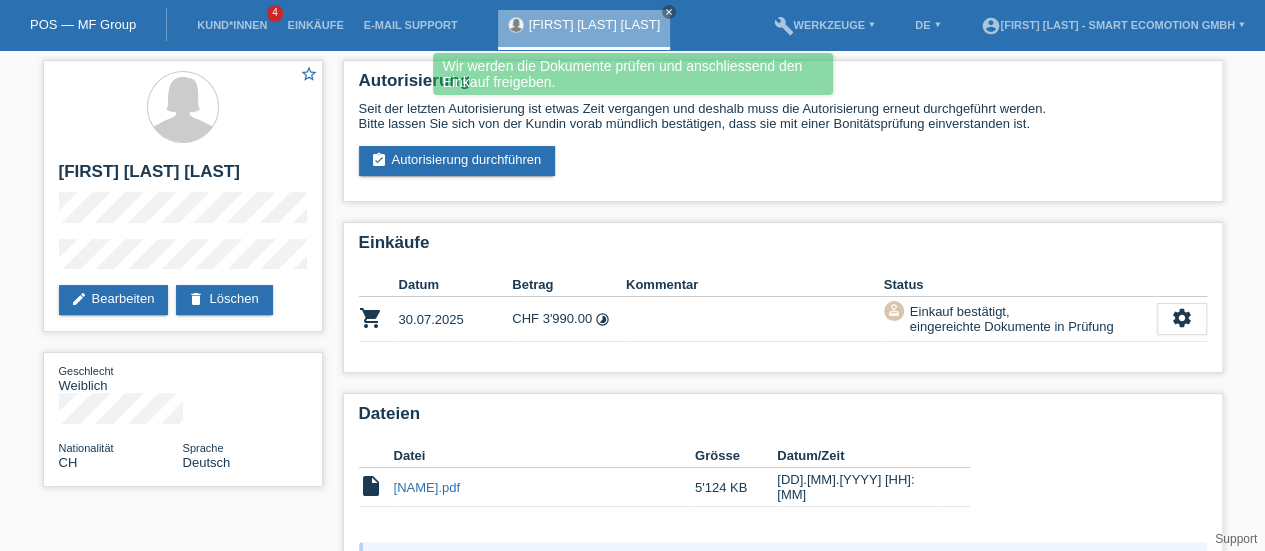 click on "close" at bounding box center [669, 12] 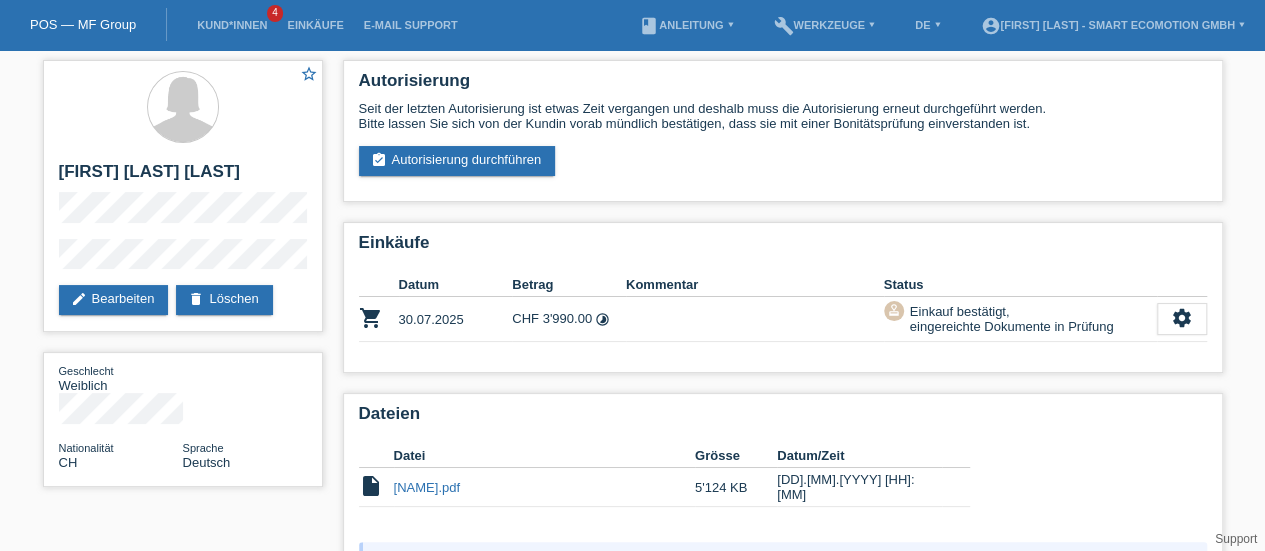 click on "Kund*innen" at bounding box center (232, 25) 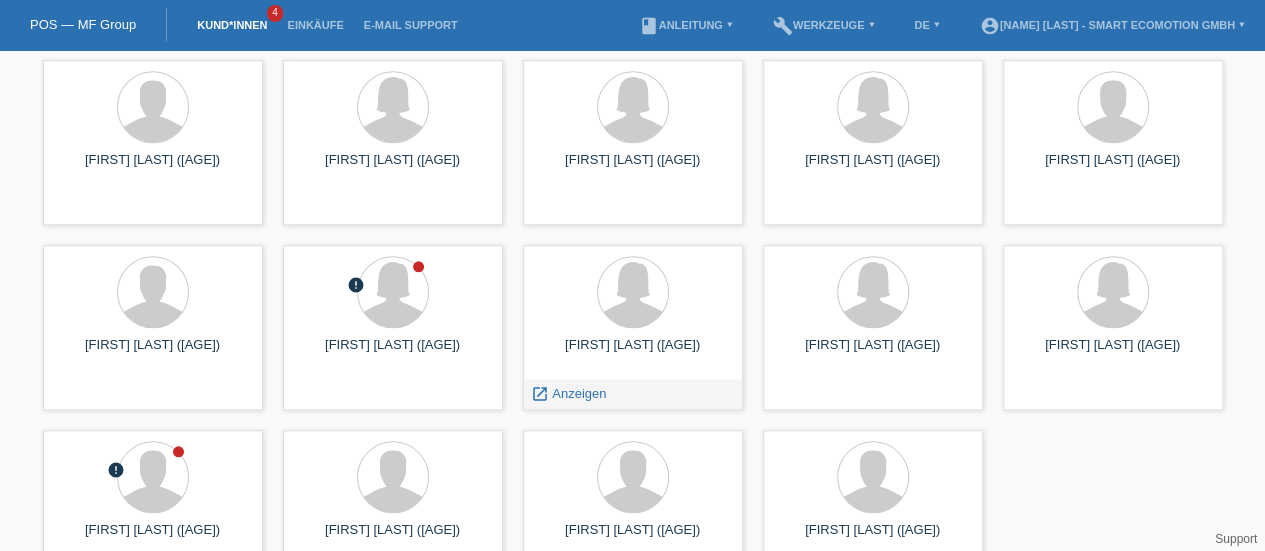 scroll, scrollTop: 866, scrollLeft: 0, axis: vertical 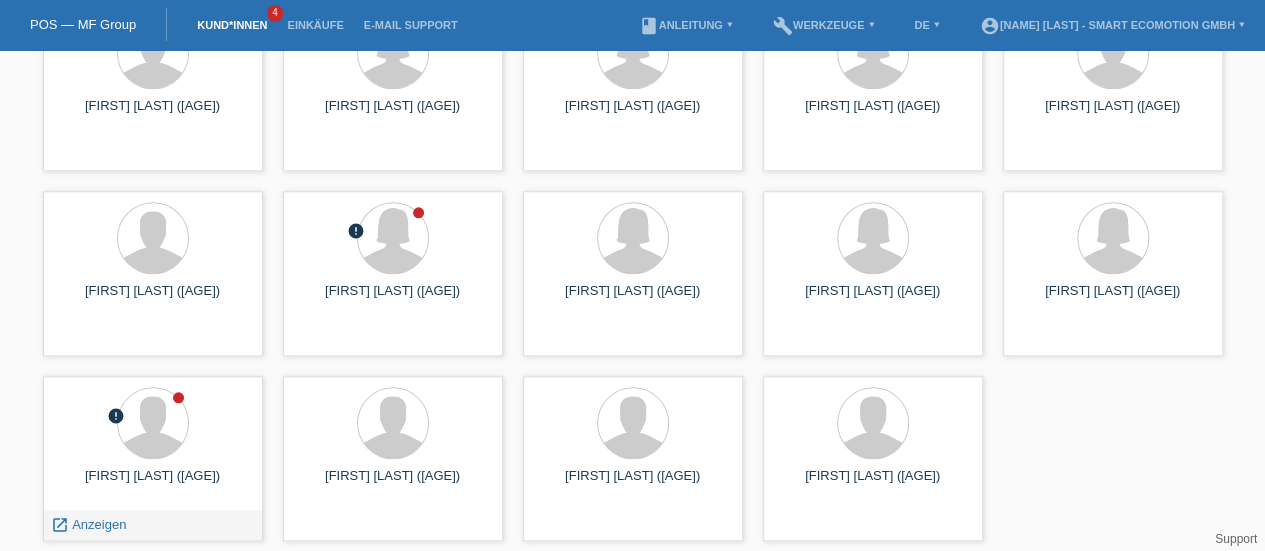 click on "Mathias Savoy (21)" at bounding box center [153, 484] 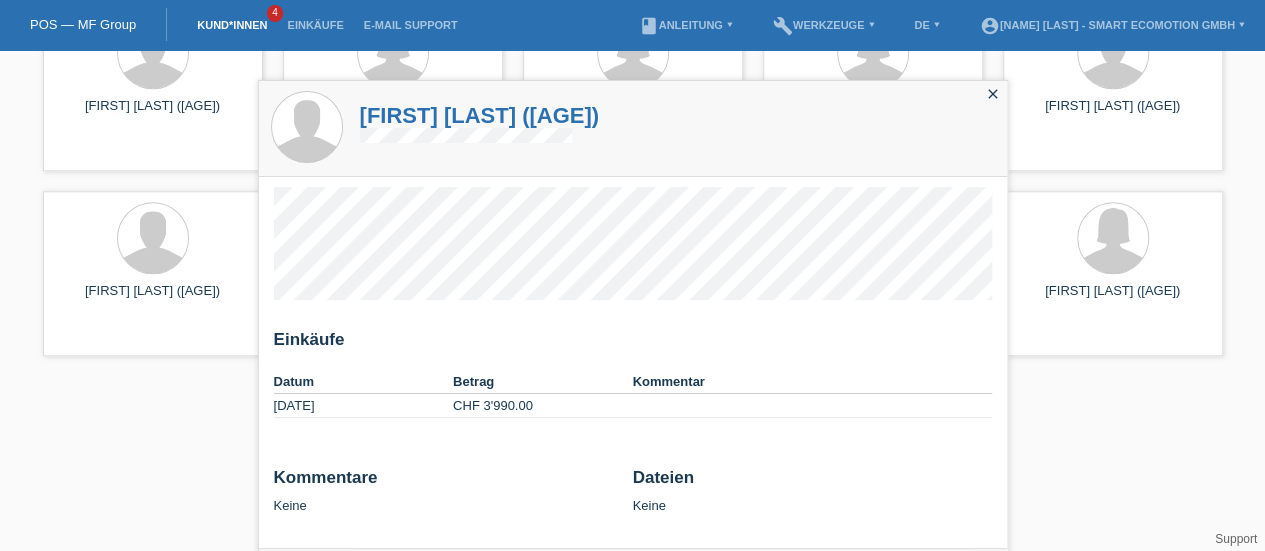 click on "Mathias Savoy (21)" at bounding box center (480, 115) 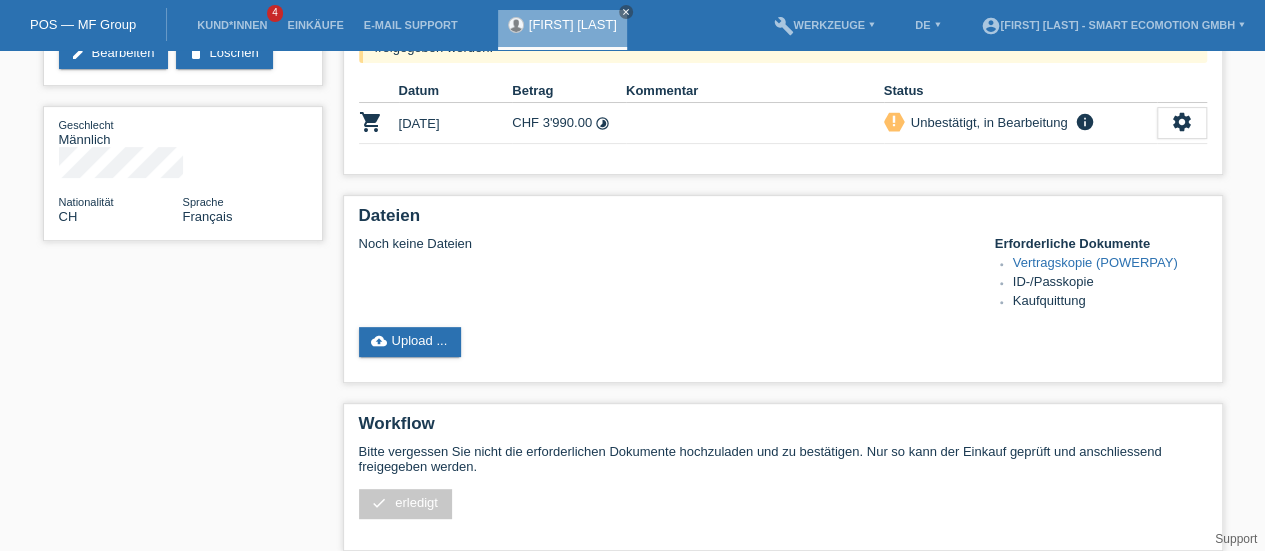 scroll, scrollTop: 256, scrollLeft: 0, axis: vertical 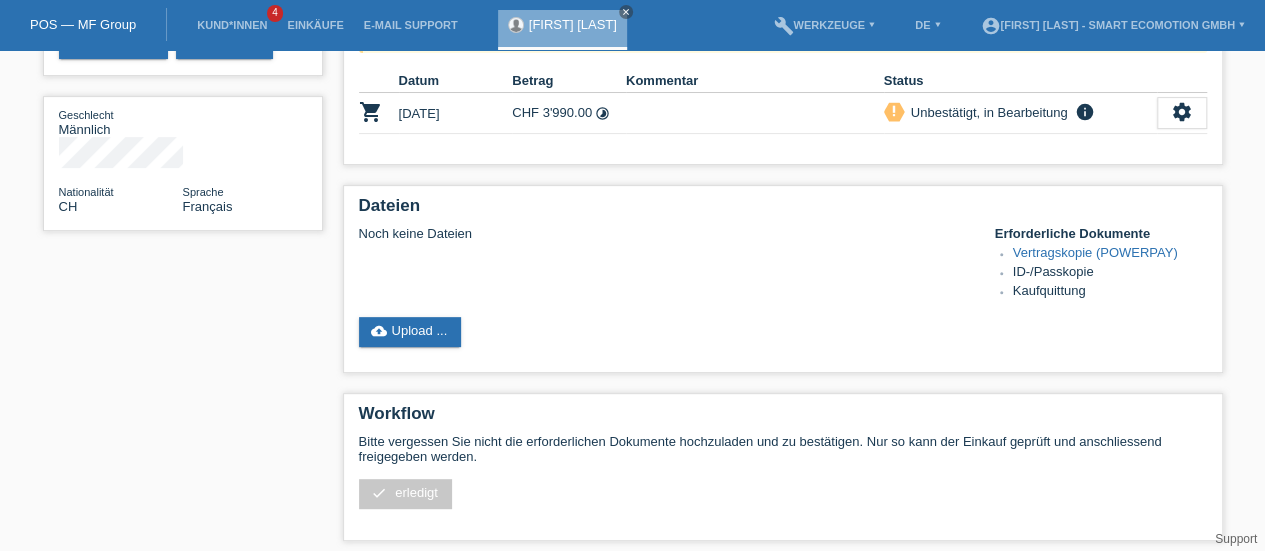 click on "cloud_upload  Upload ..." at bounding box center [410, 332] 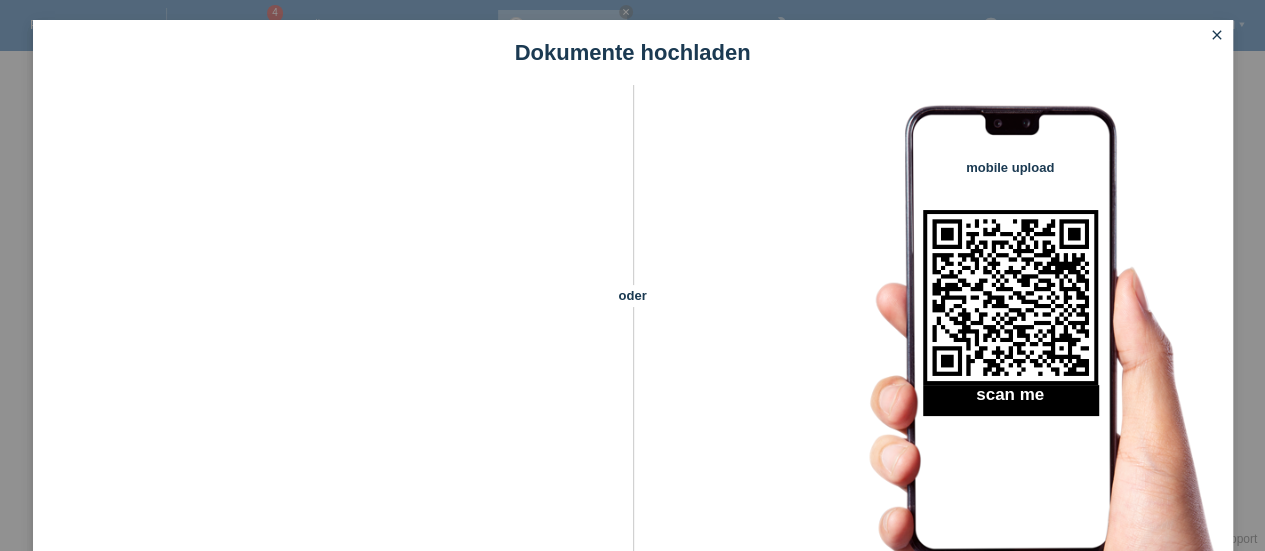 click on "close" at bounding box center [1217, 35] 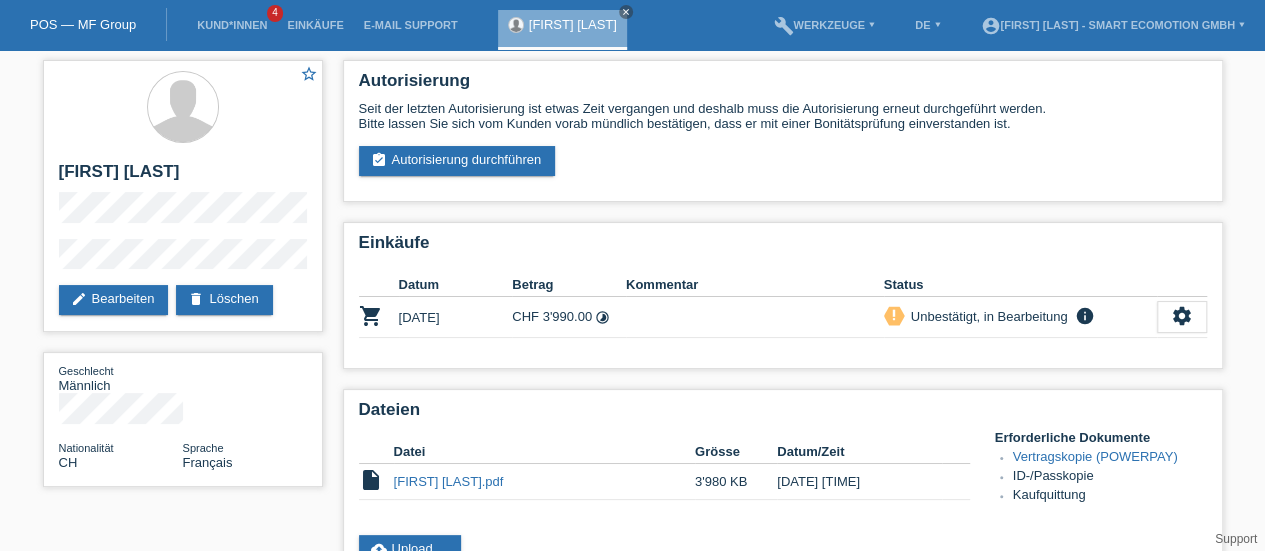 scroll, scrollTop: 392, scrollLeft: 0, axis: vertical 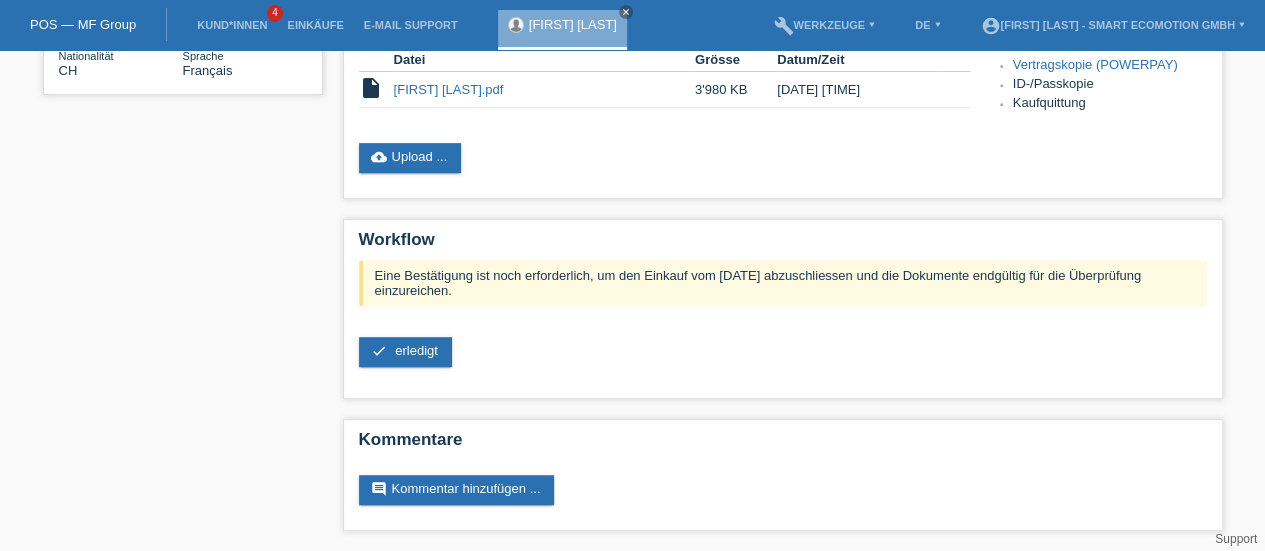click on "erledigt" at bounding box center (416, 350) 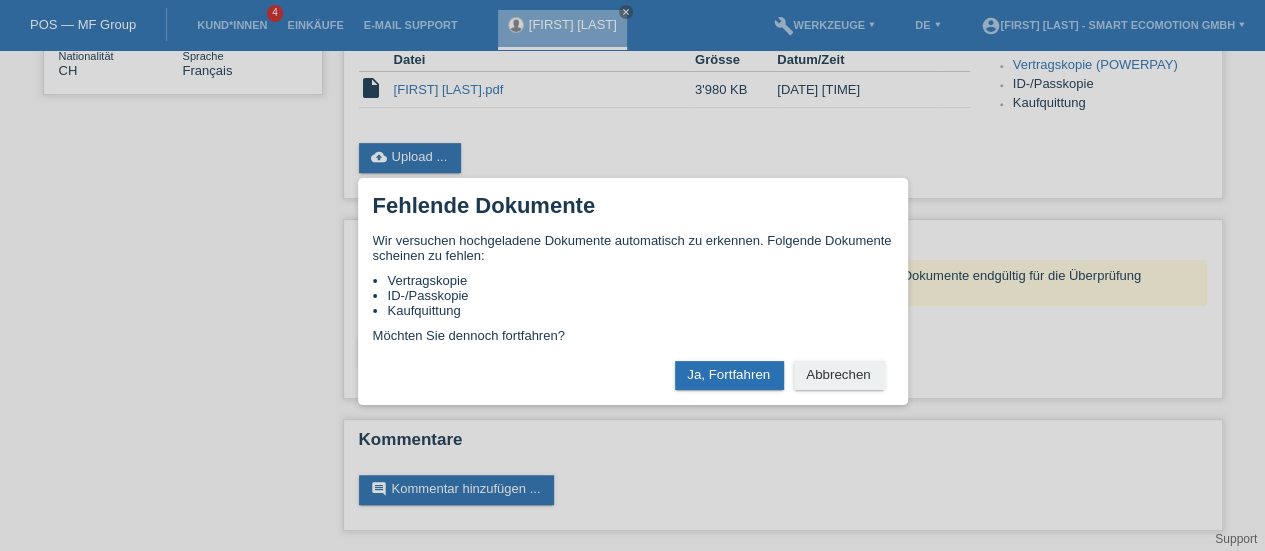 click on "Ja, Fortfahren" at bounding box center (729, 375) 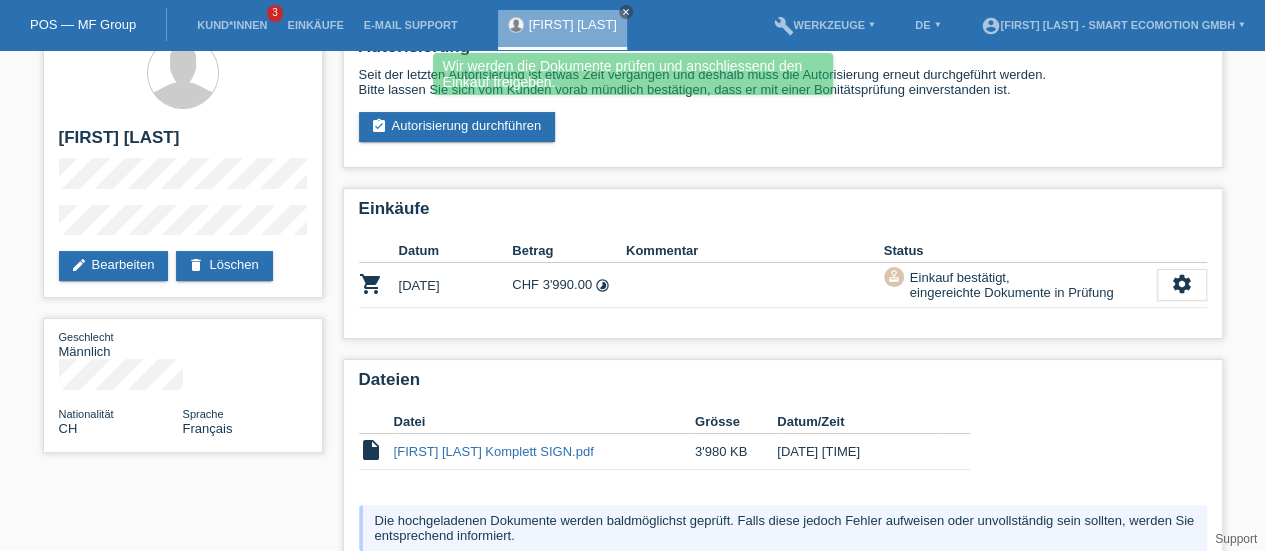 scroll, scrollTop: 0, scrollLeft: 0, axis: both 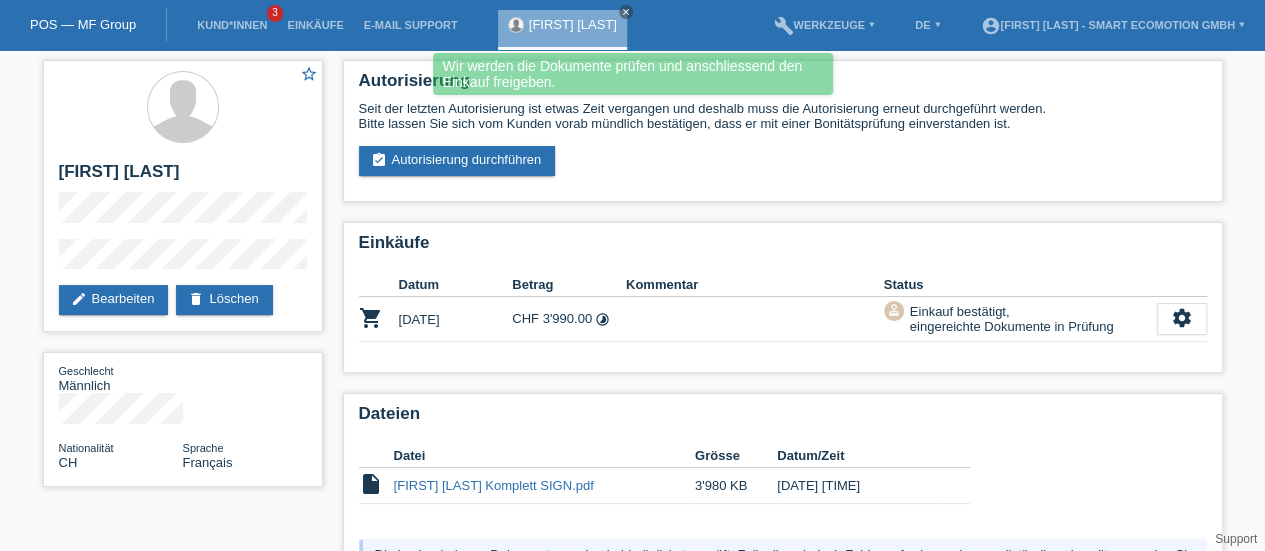 click on "Kund*innen" at bounding box center (232, 25) 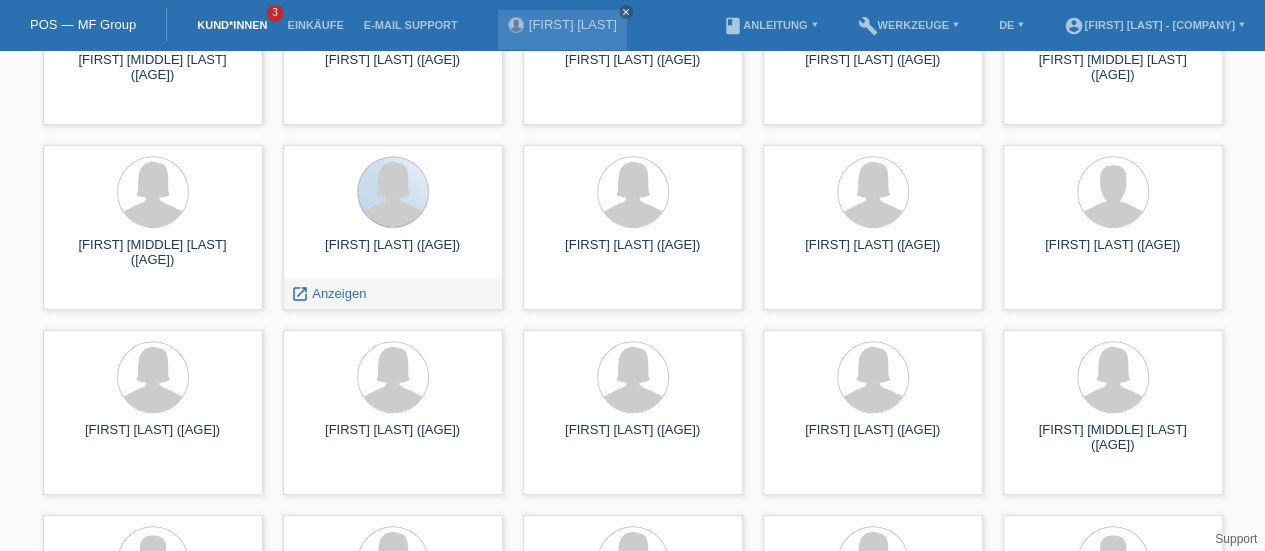 scroll, scrollTop: 866, scrollLeft: 0, axis: vertical 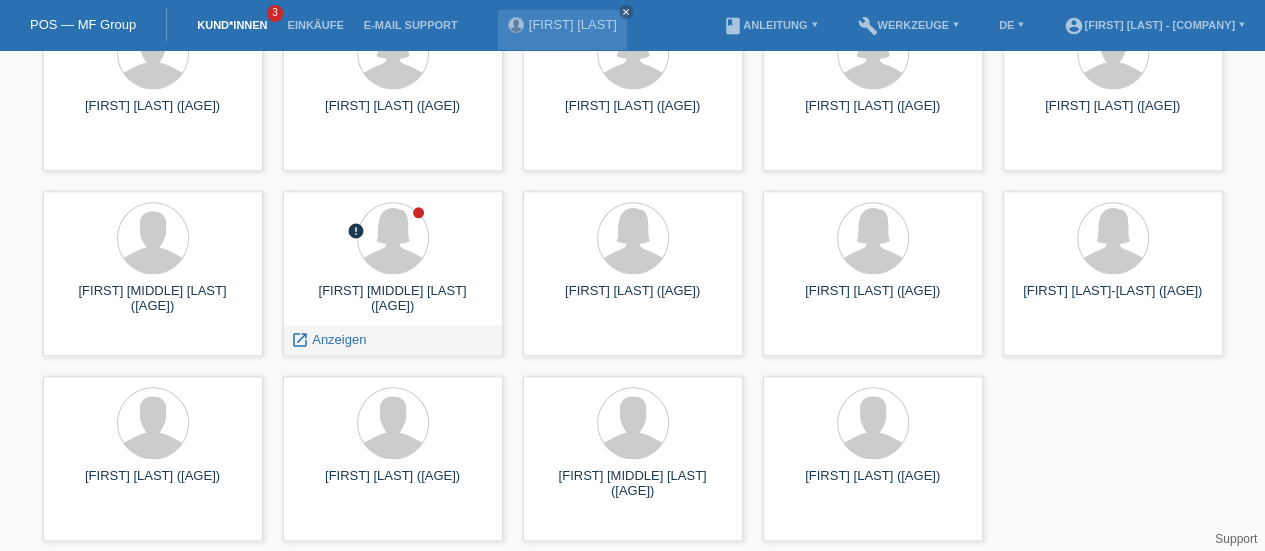 click on "[FIRST] [MIDDLE] [LAST] ([AGE])" at bounding box center [393, 299] 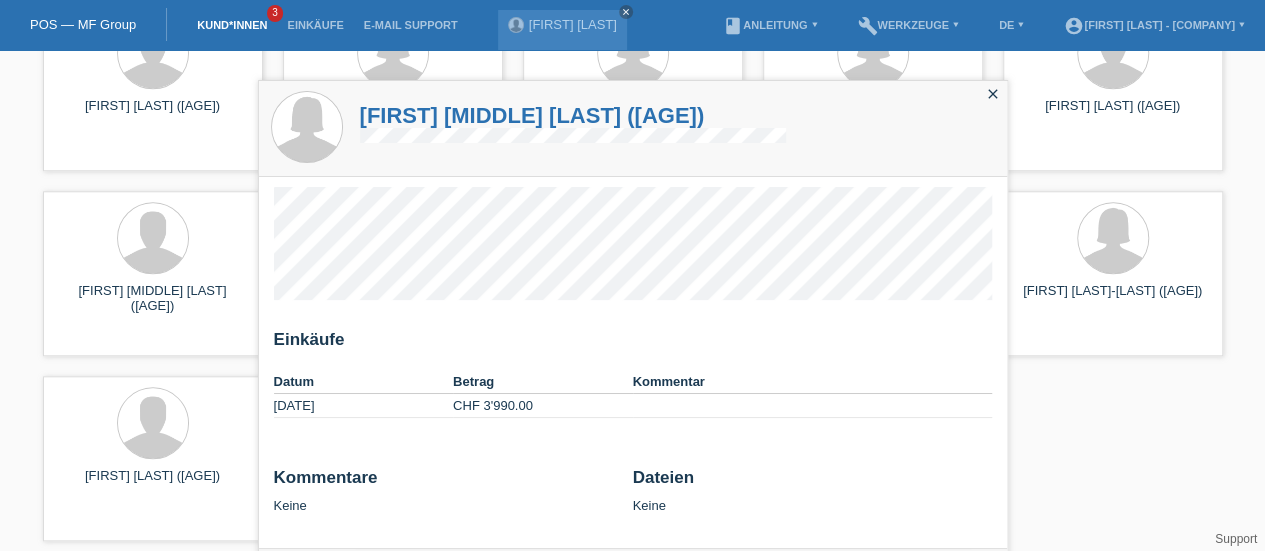 click on "Viviana Magda Ribeiro Perreira Silva (49)" at bounding box center (573, 115) 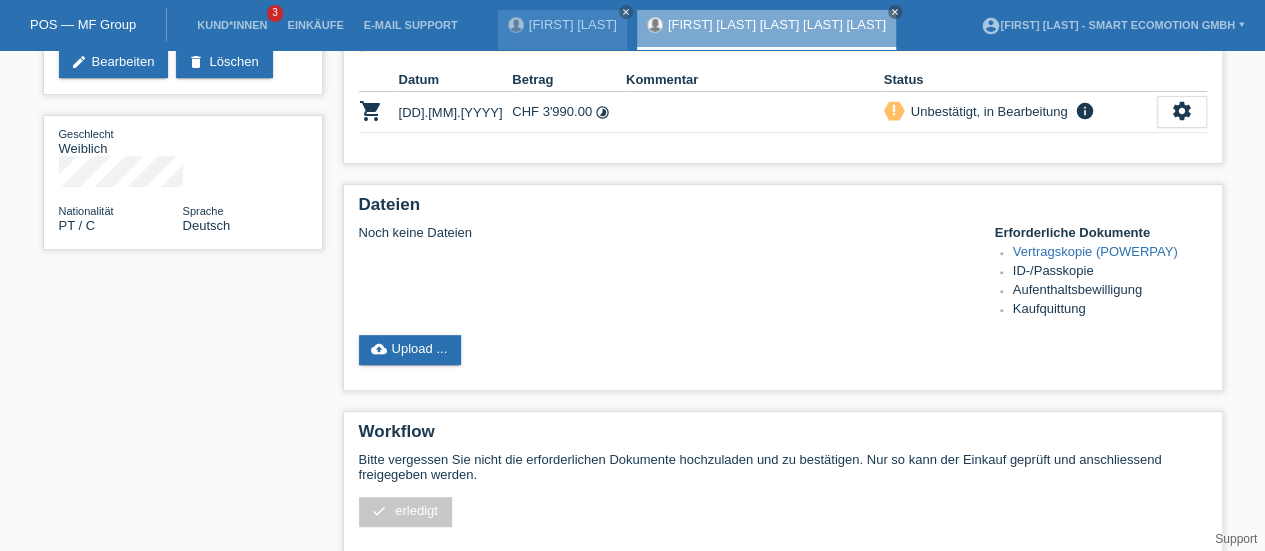 scroll, scrollTop: 260, scrollLeft: 0, axis: vertical 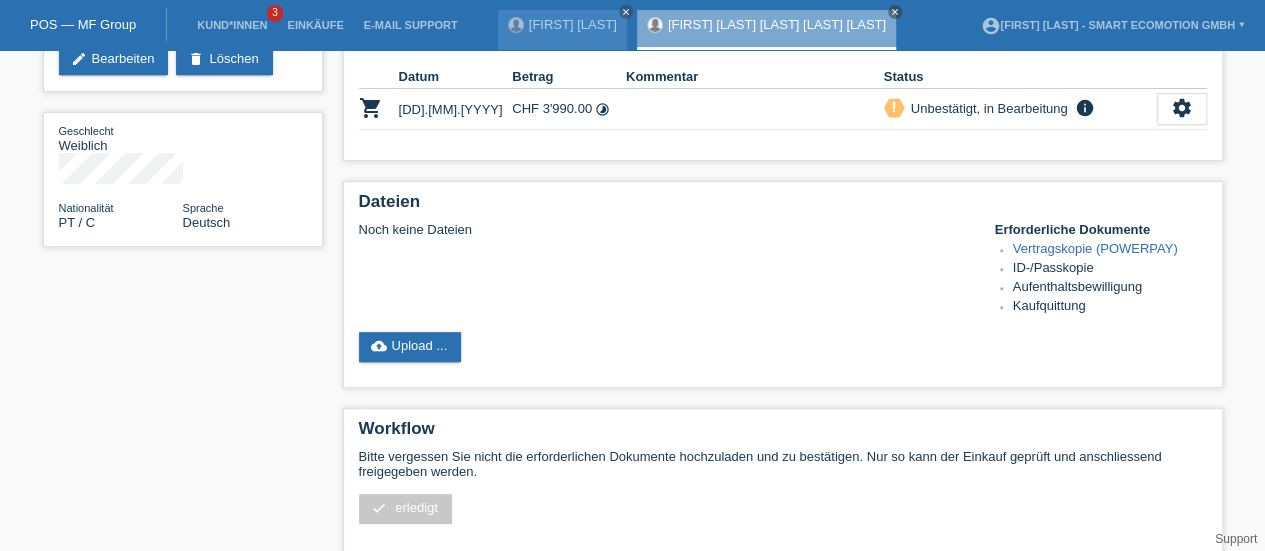 click on "cloud_upload  Upload ..." at bounding box center (410, 347) 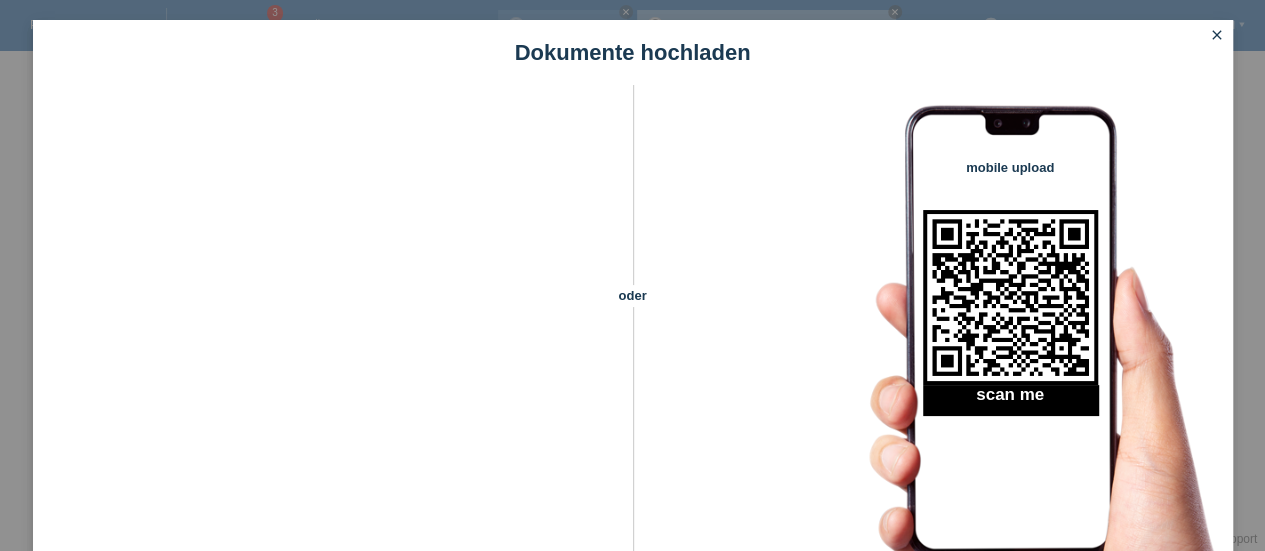 click on "close" at bounding box center (1217, 35) 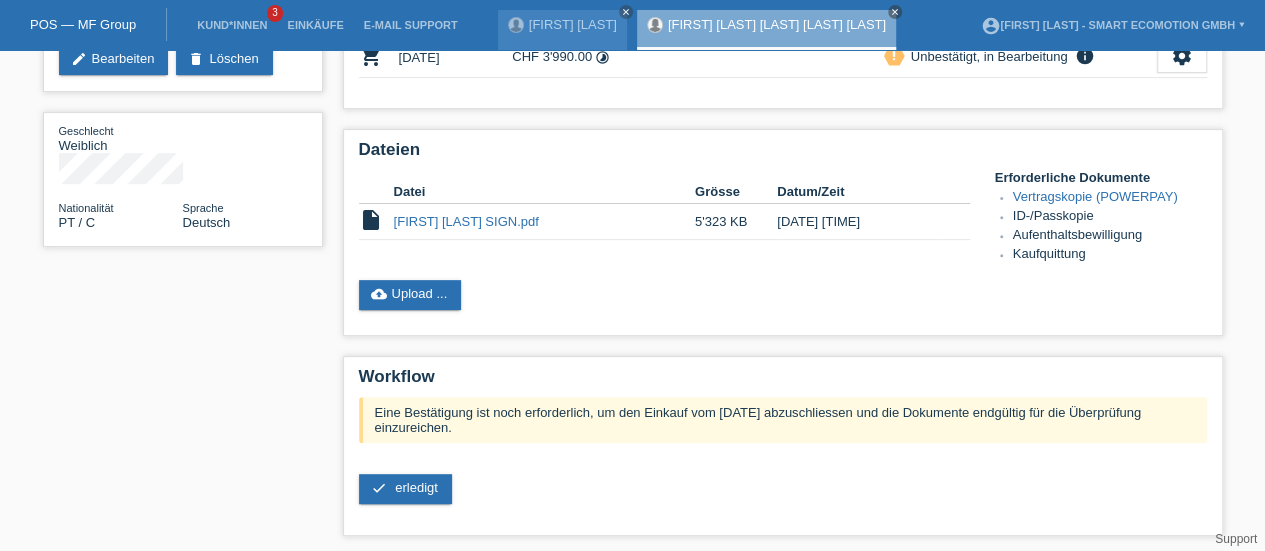 scroll, scrollTop: 260, scrollLeft: 0, axis: vertical 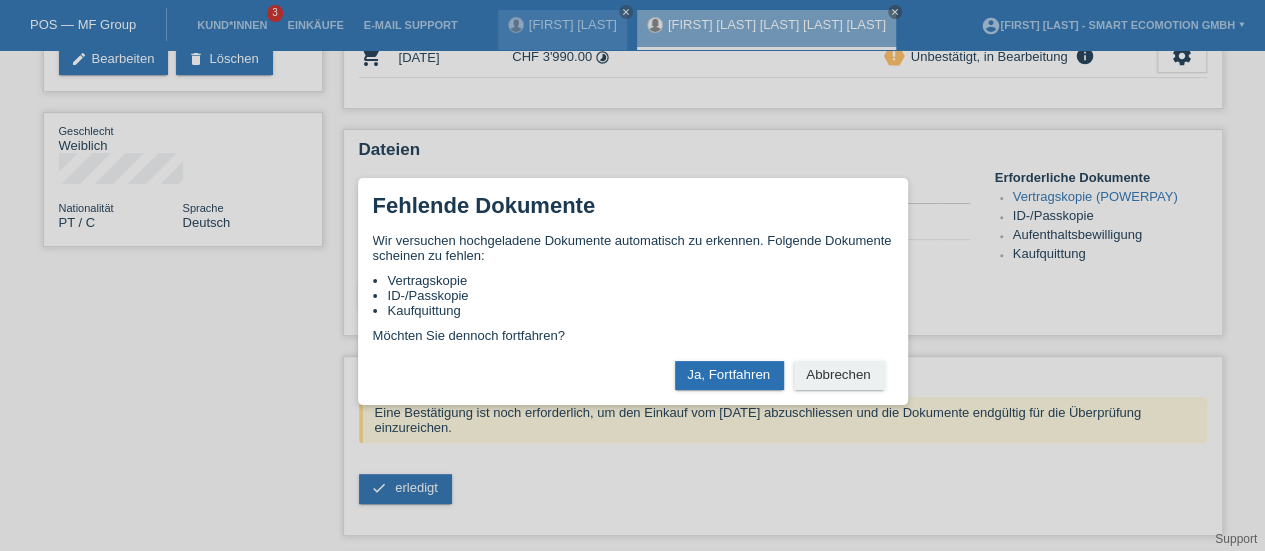 click on "Ja, Fortfahren" at bounding box center [729, 375] 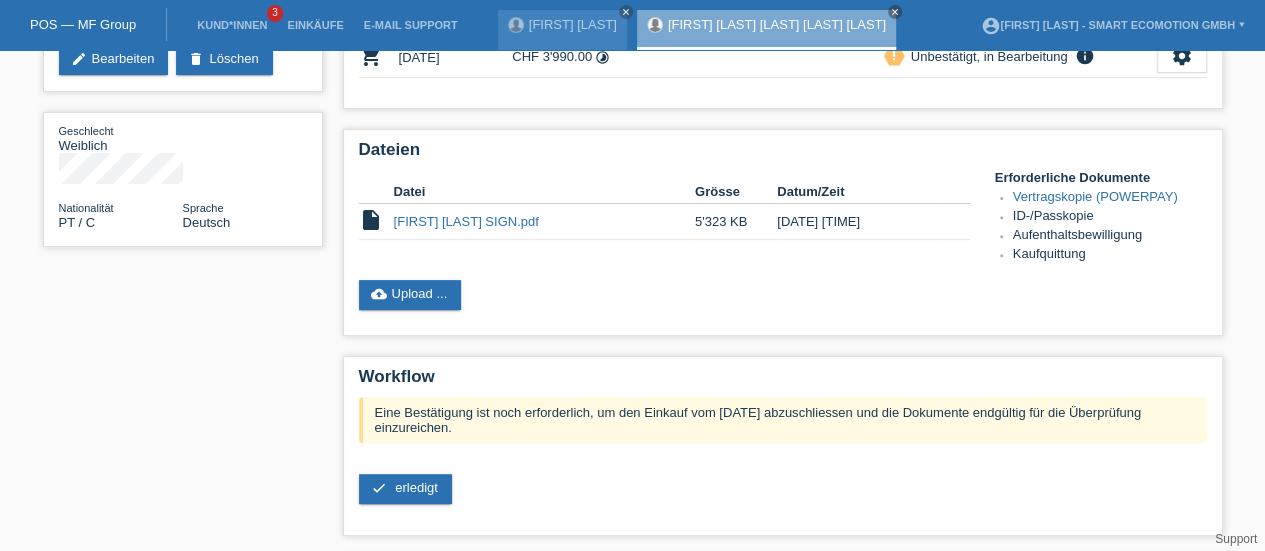 scroll, scrollTop: 0, scrollLeft: 0, axis: both 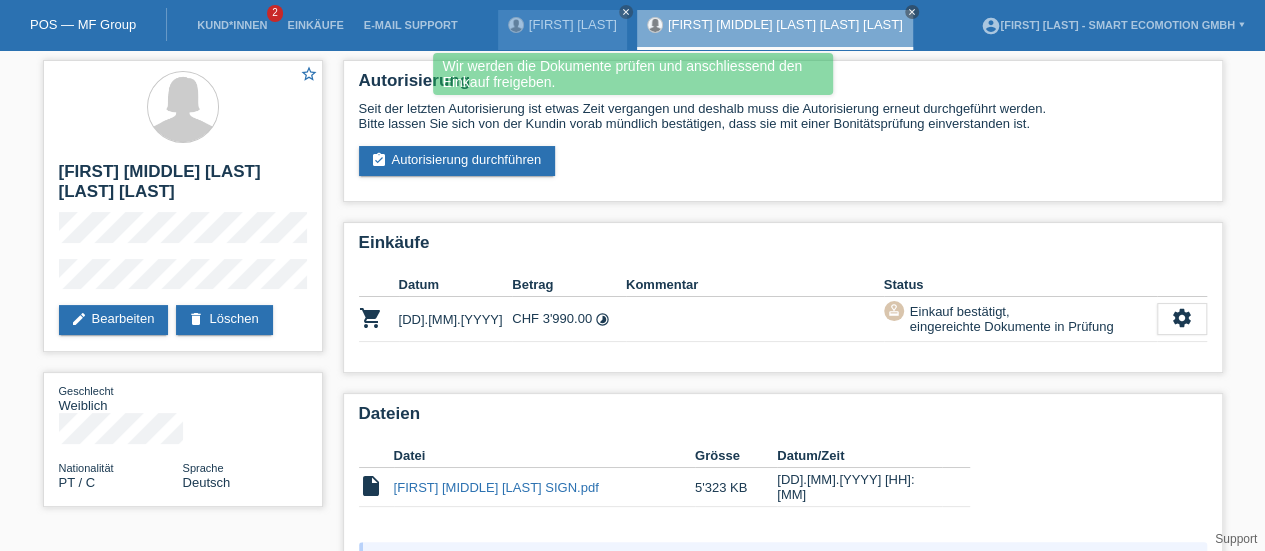 click on "Kund*innen" at bounding box center (232, 25) 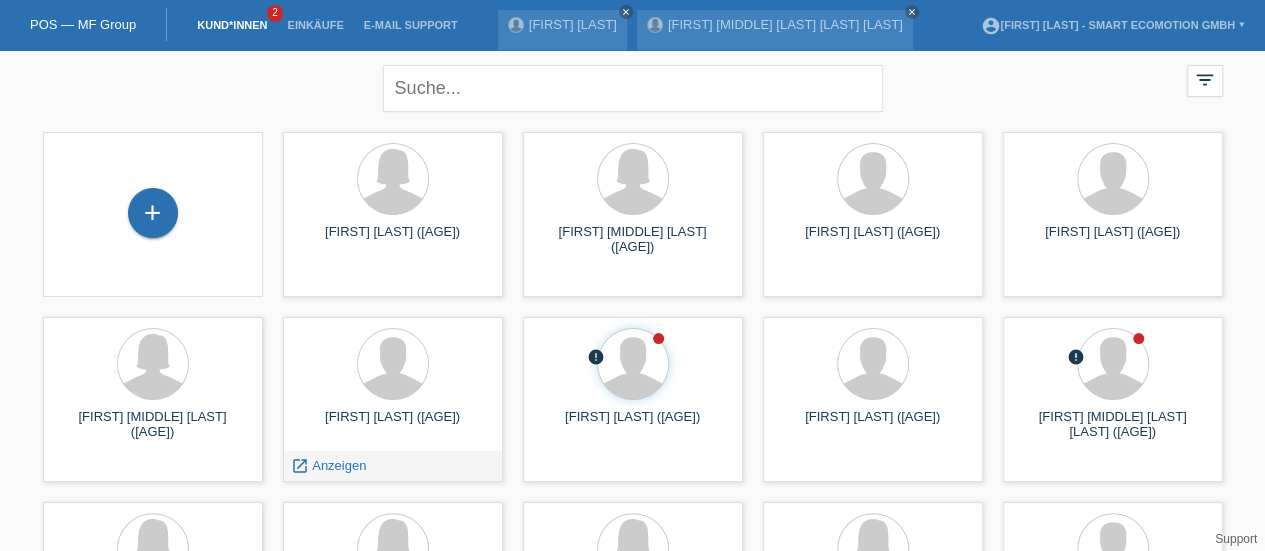 scroll, scrollTop: 48, scrollLeft: 0, axis: vertical 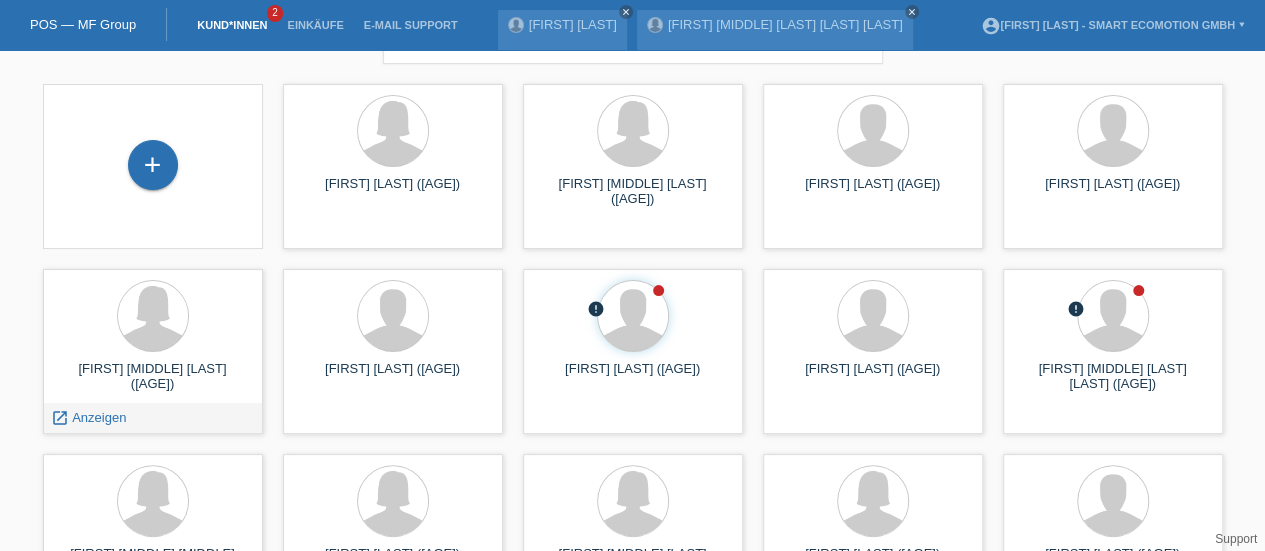click on "[FIRST] [MIDDLE] [LAST] [LAST] [LAST] ([AGE])
launch   Anzeigen" at bounding box center [153, 351] 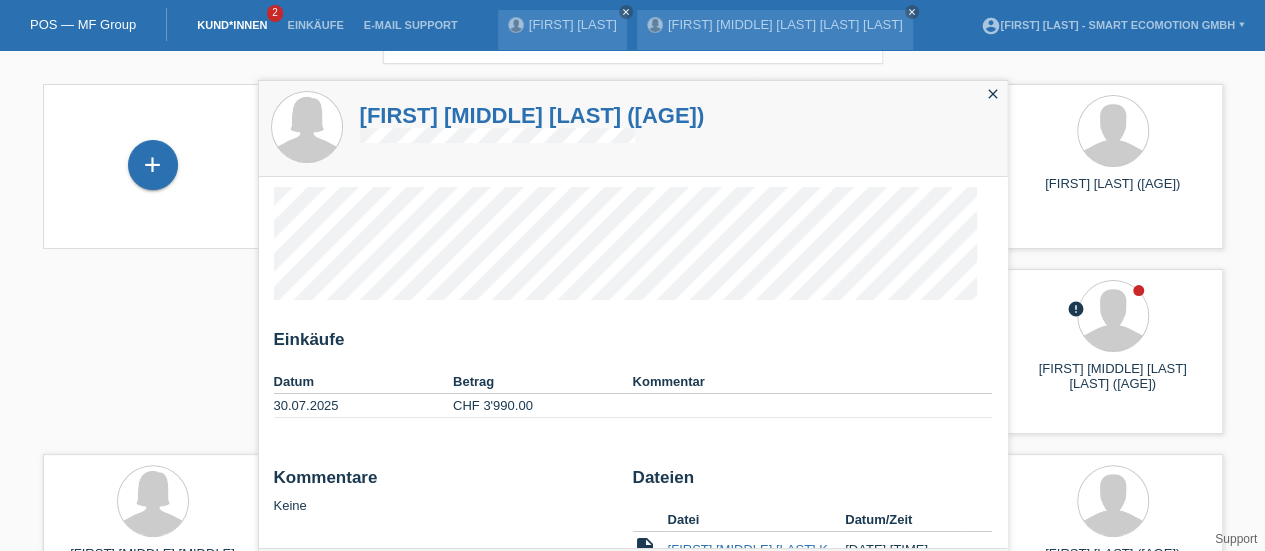 click on "Cinzia Pamela Bettoni (29)" at bounding box center (532, 115) 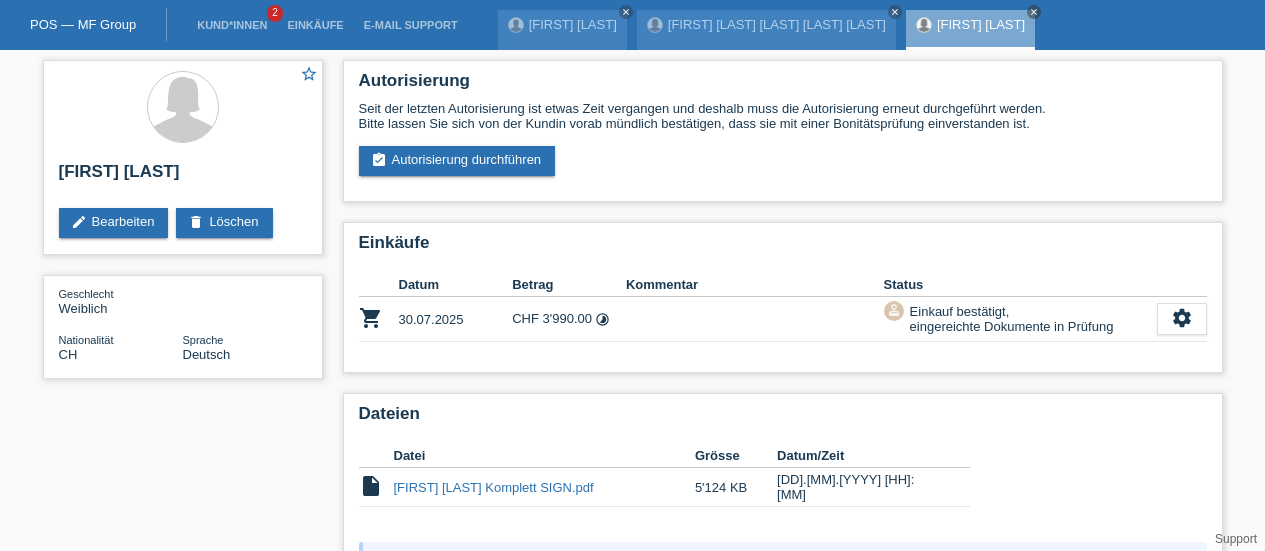 scroll, scrollTop: 0, scrollLeft: 0, axis: both 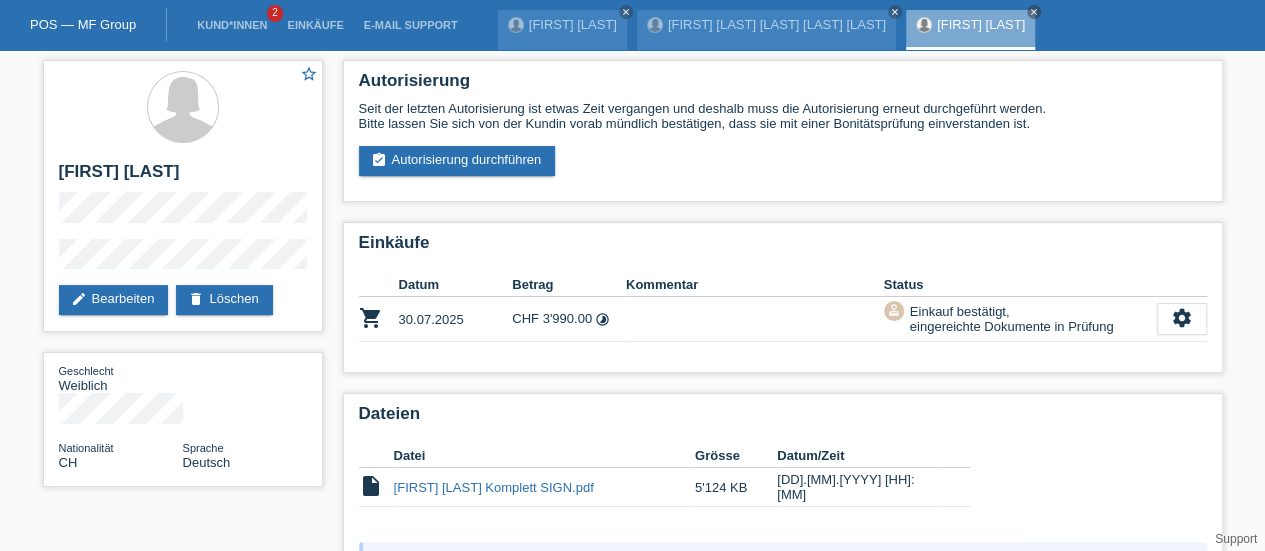 click on "Einkäufe" at bounding box center (783, 248) 